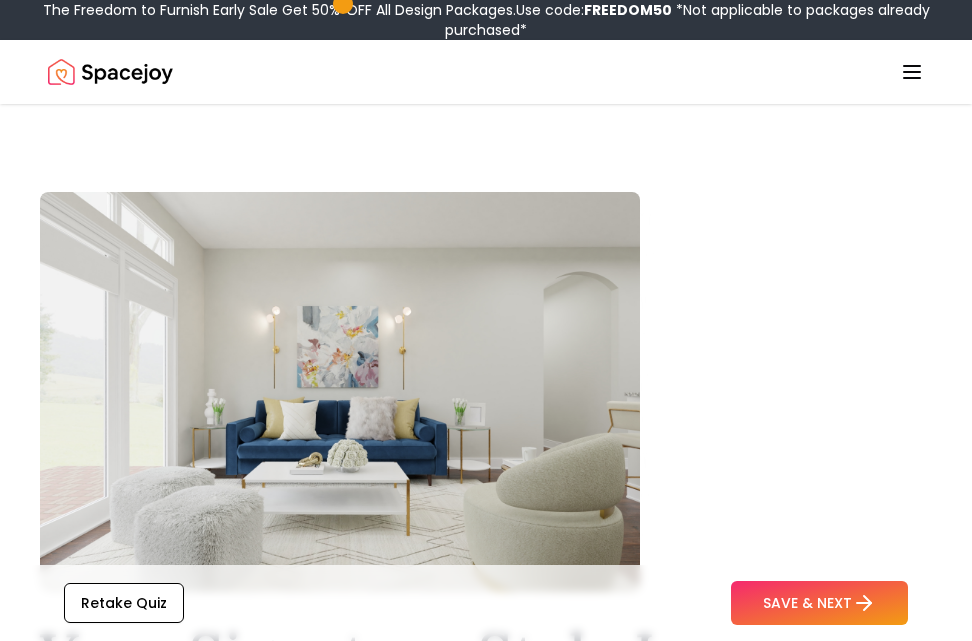 scroll, scrollTop: 0, scrollLeft: 0, axis: both 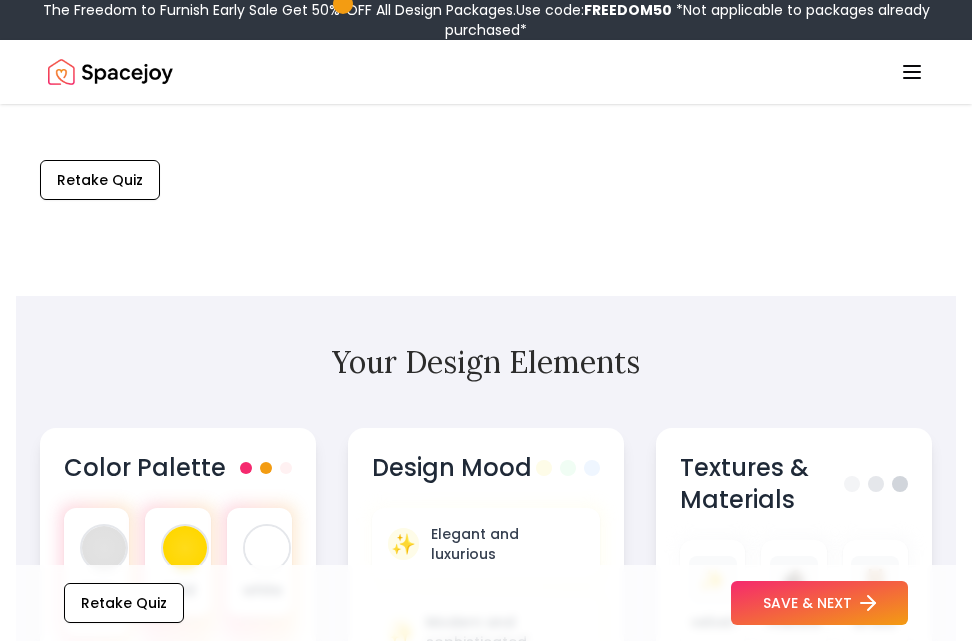 click on "SAVE & NEXT" at bounding box center [819, 603] 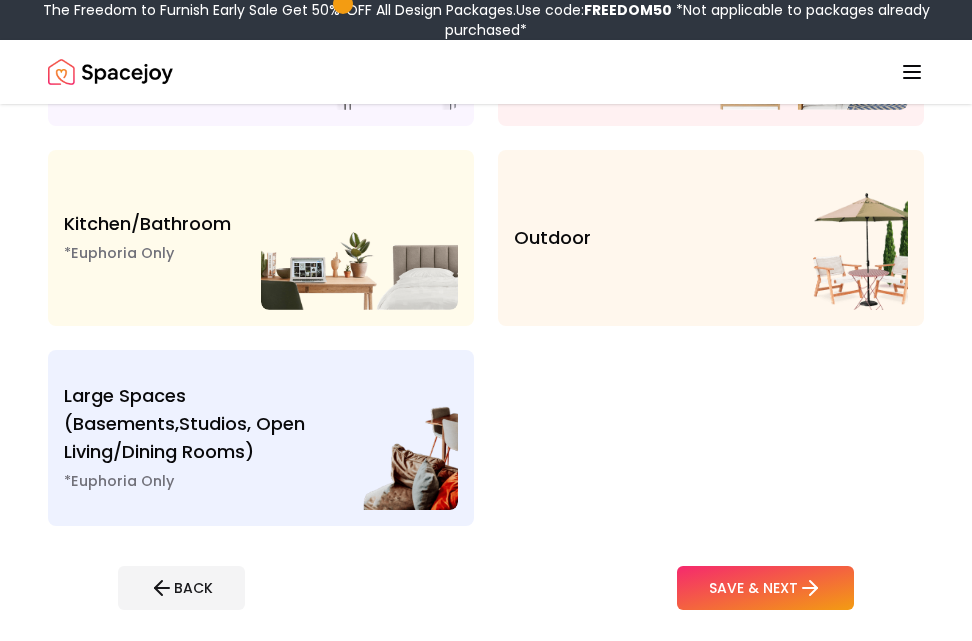 scroll, scrollTop: 800, scrollLeft: 0, axis: vertical 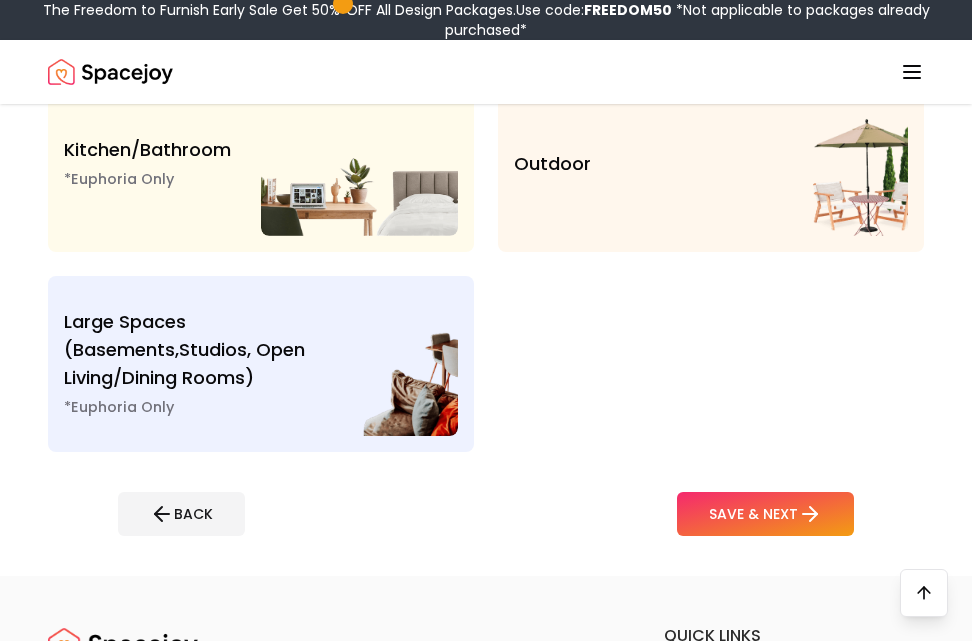 click on "Living Room Bedroom Office Dining Room entryway Kids' Bedroom/Nursery Kitchen/Bathroom
*Euphoria Only Outdoor Large Spaces (Basements,Studios,
Open living/dining rooms)
*Euphoria Only" at bounding box center [486, -36] 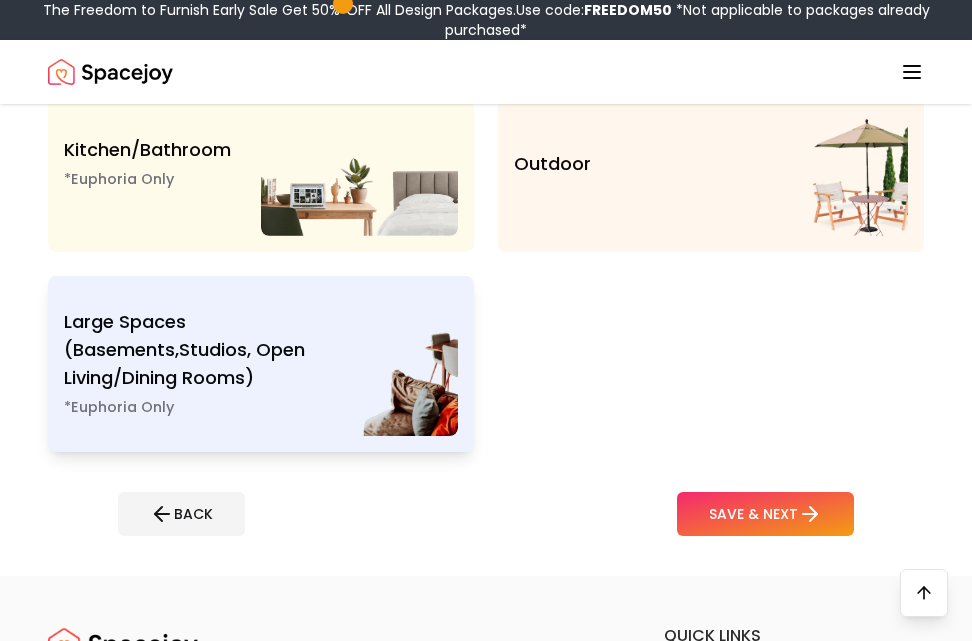 click at bounding box center (407, 364) 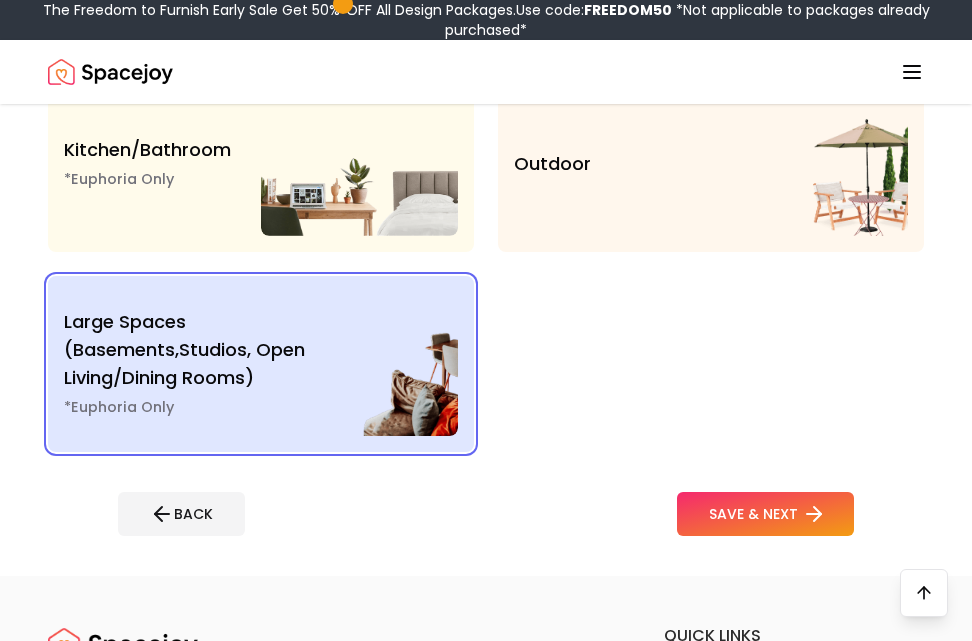 click on "SAVE & NEXT" at bounding box center [765, 514] 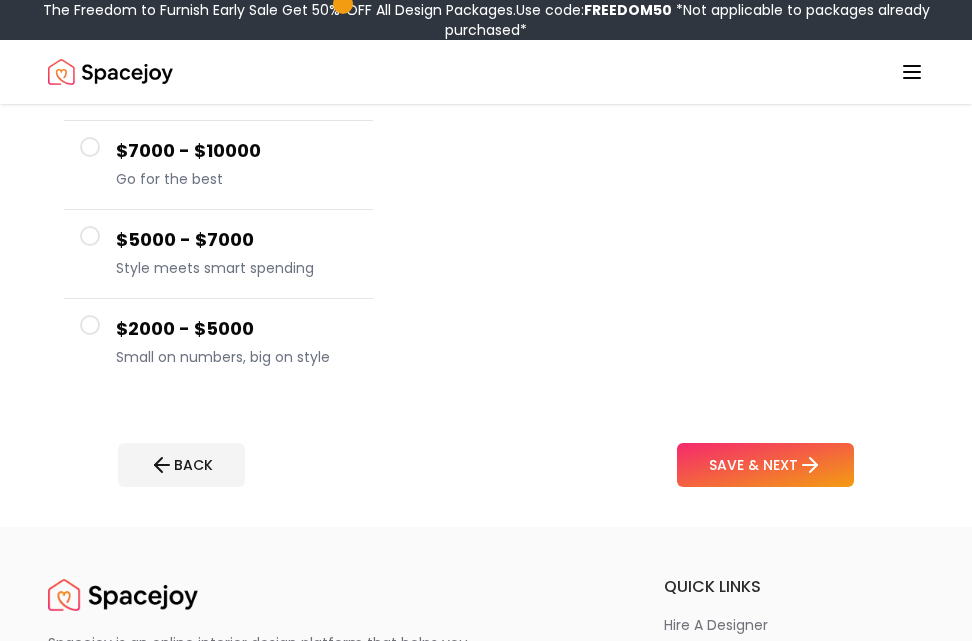 scroll, scrollTop: 400, scrollLeft: 0, axis: vertical 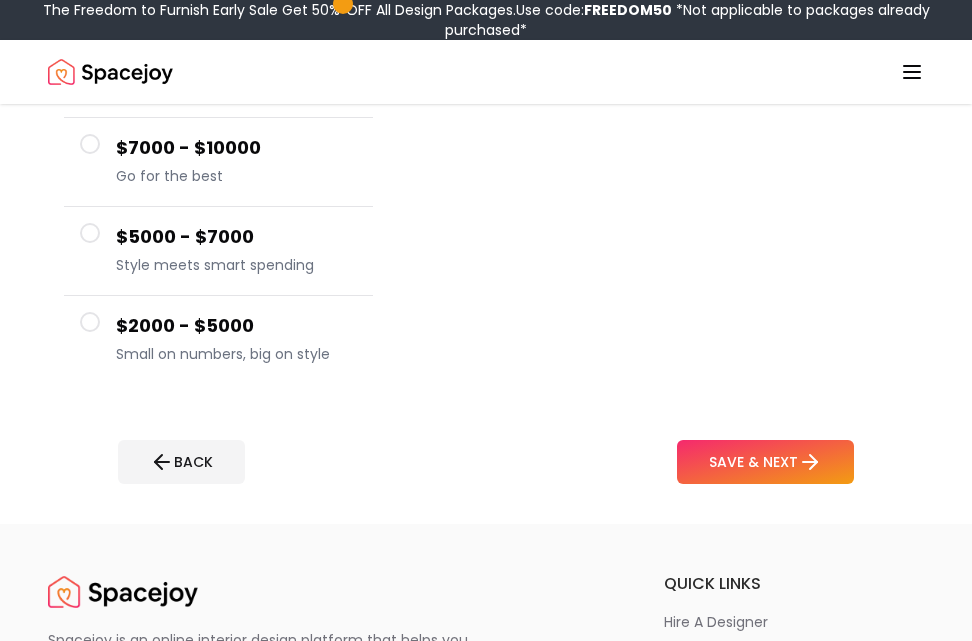 click on "SAVE & NEXT" at bounding box center [765, 462] 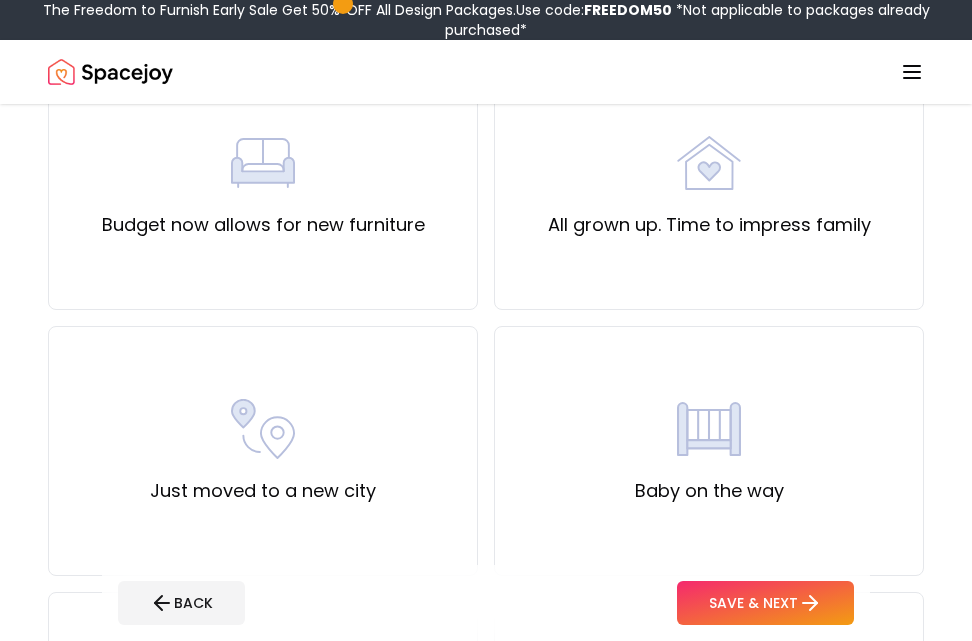scroll, scrollTop: 800, scrollLeft: 0, axis: vertical 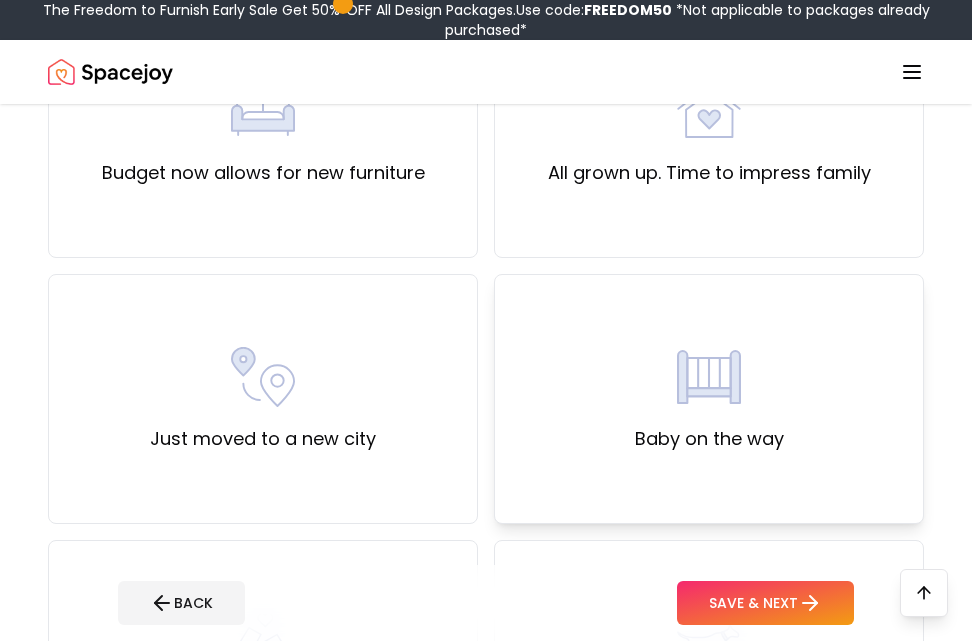 click on "Baby on the way" at bounding box center (709, 399) 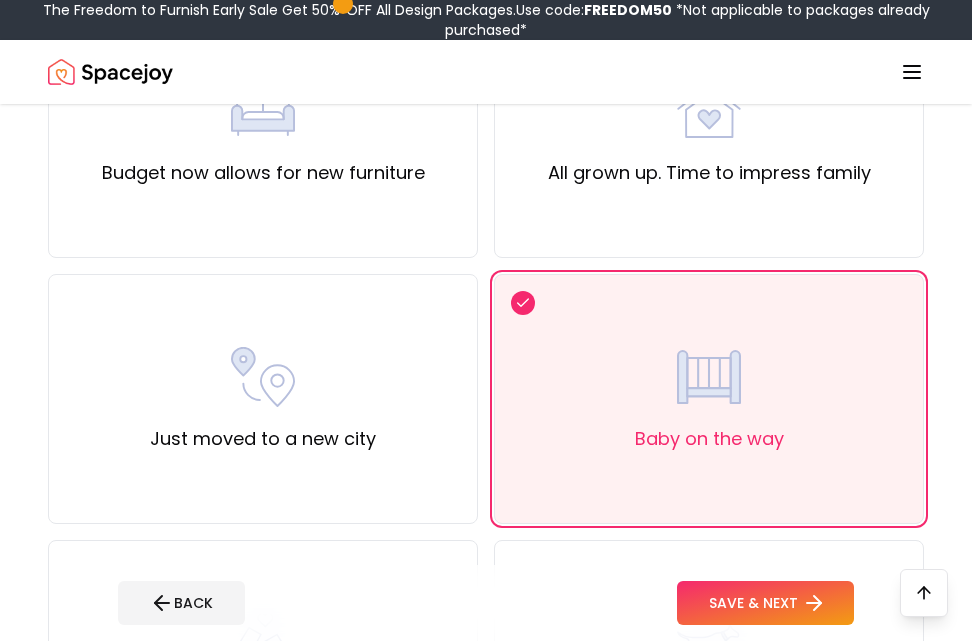 click on "SAVE & NEXT" at bounding box center (765, 603) 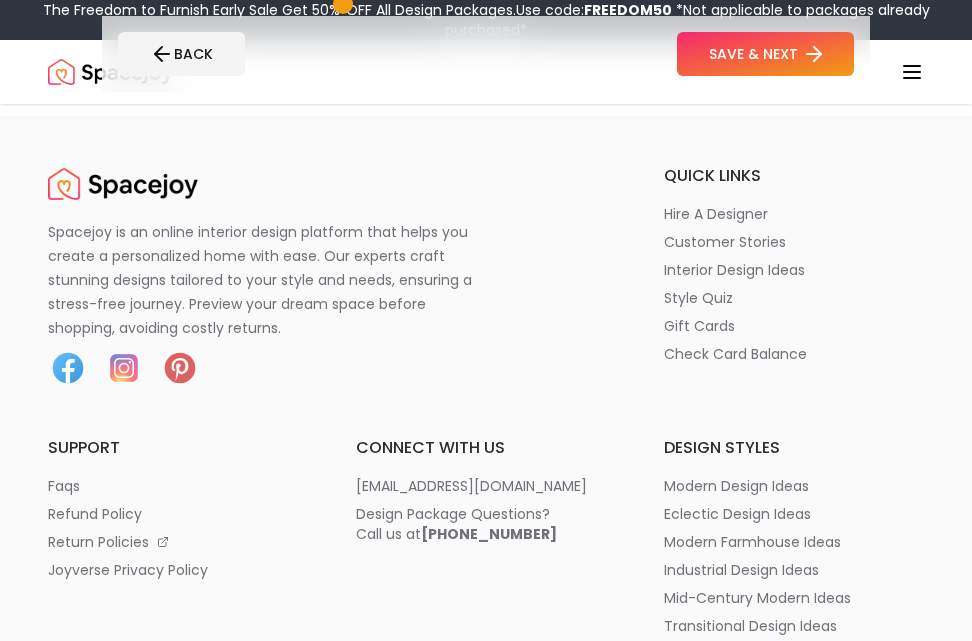 scroll, scrollTop: 0, scrollLeft: 0, axis: both 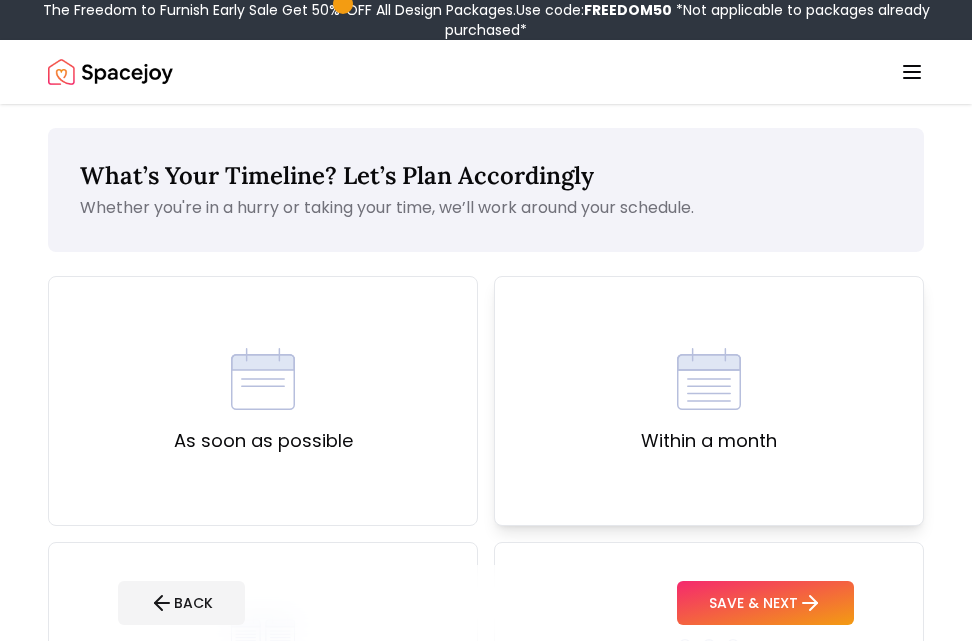 click on "Within a month" at bounding box center (709, 401) 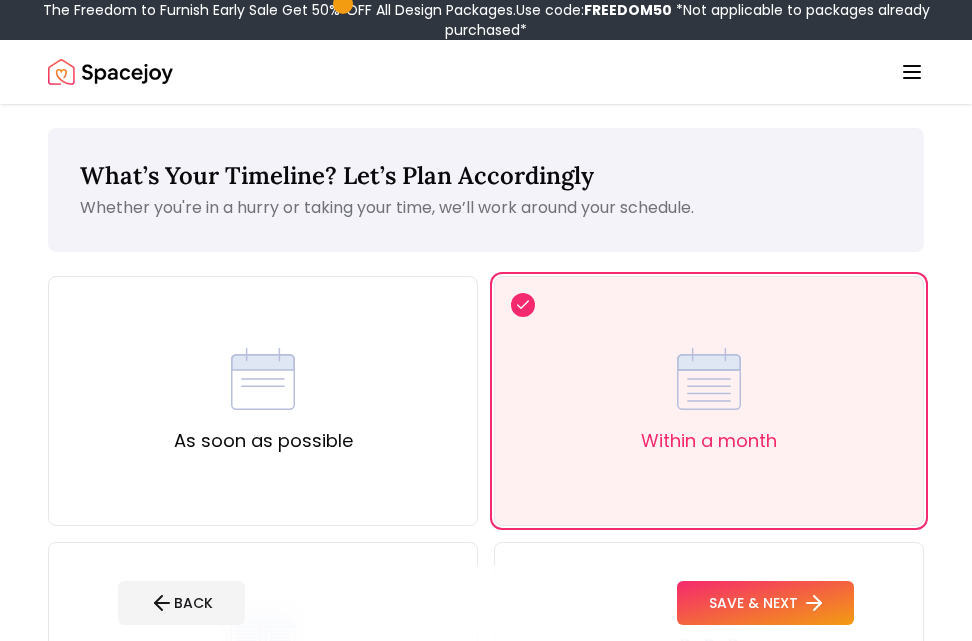 click on "SAVE & NEXT" at bounding box center [765, 603] 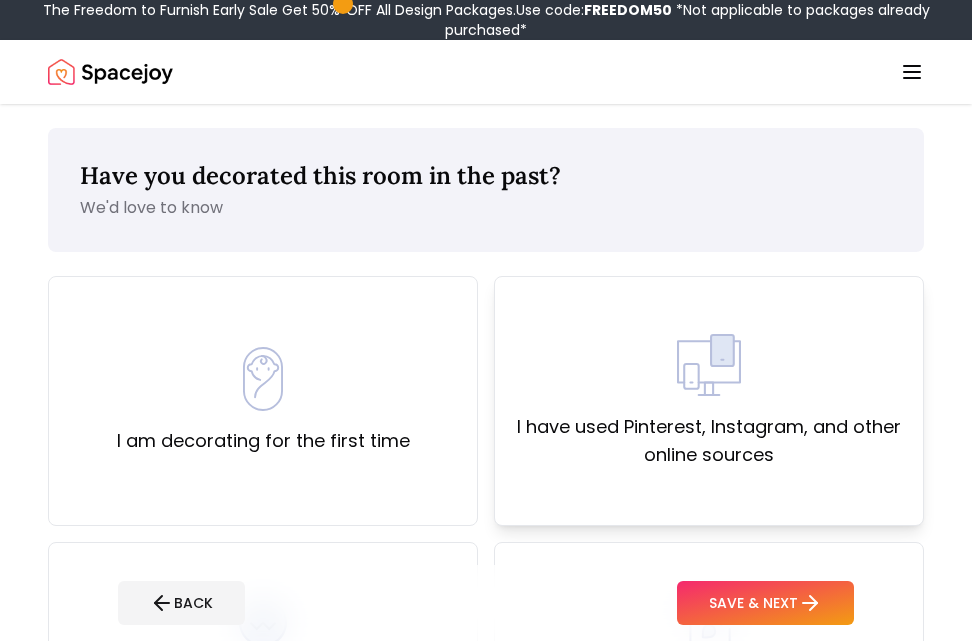 click on "I have used Pinterest, Instagram, and other online sources" at bounding box center [709, 401] 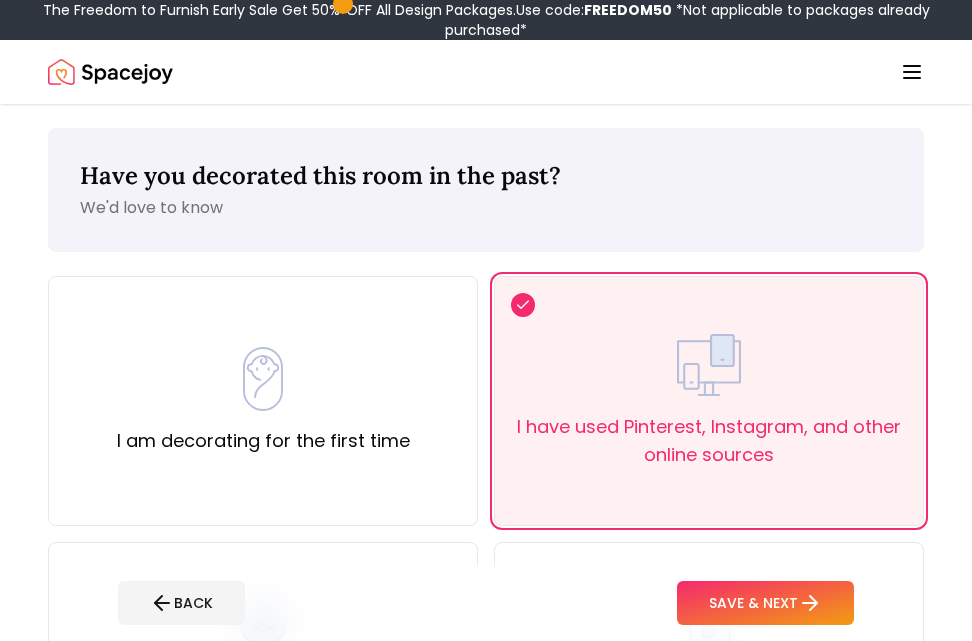 click on "SAVE & NEXT" at bounding box center [765, 603] 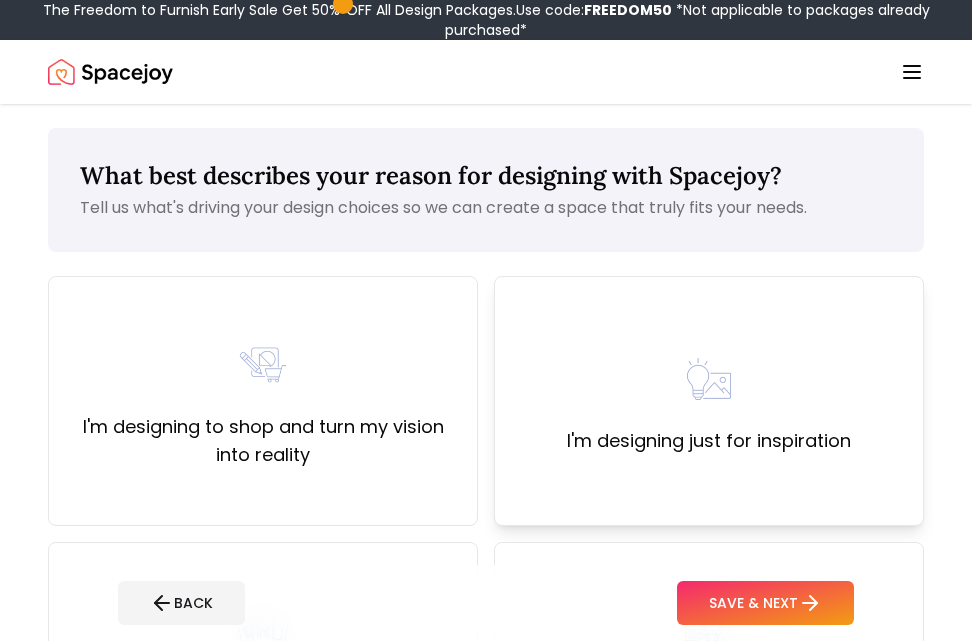 click on "I'm designing just for inspiration" at bounding box center (709, 401) 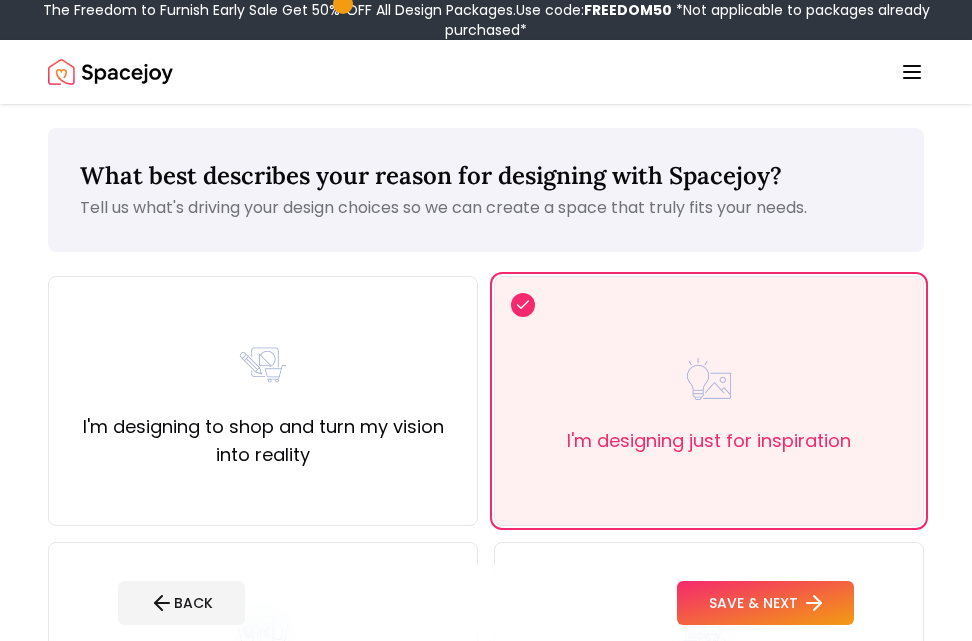 click on "SAVE & NEXT" at bounding box center (765, 603) 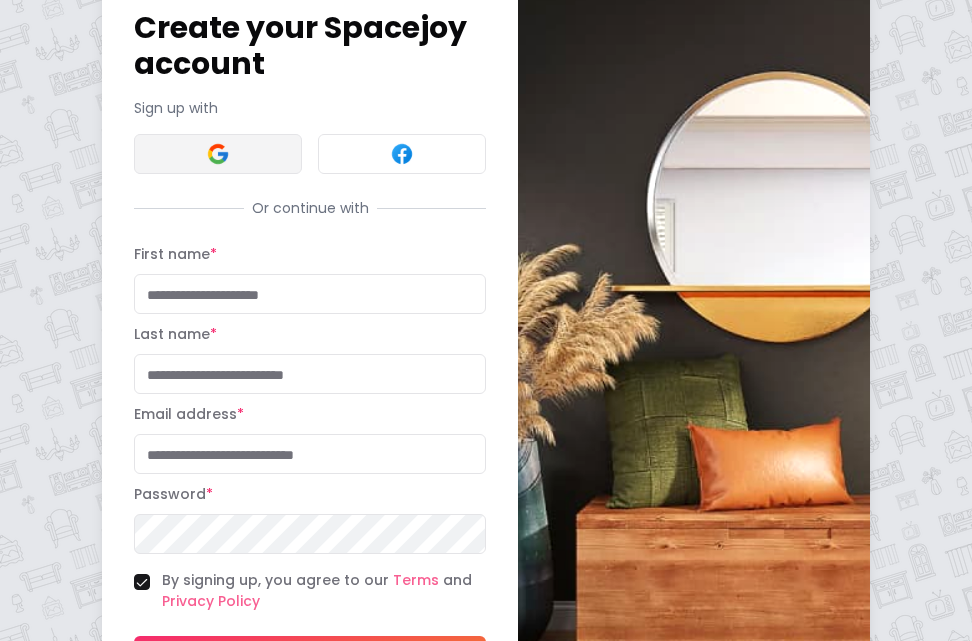 scroll, scrollTop: 0, scrollLeft: 0, axis: both 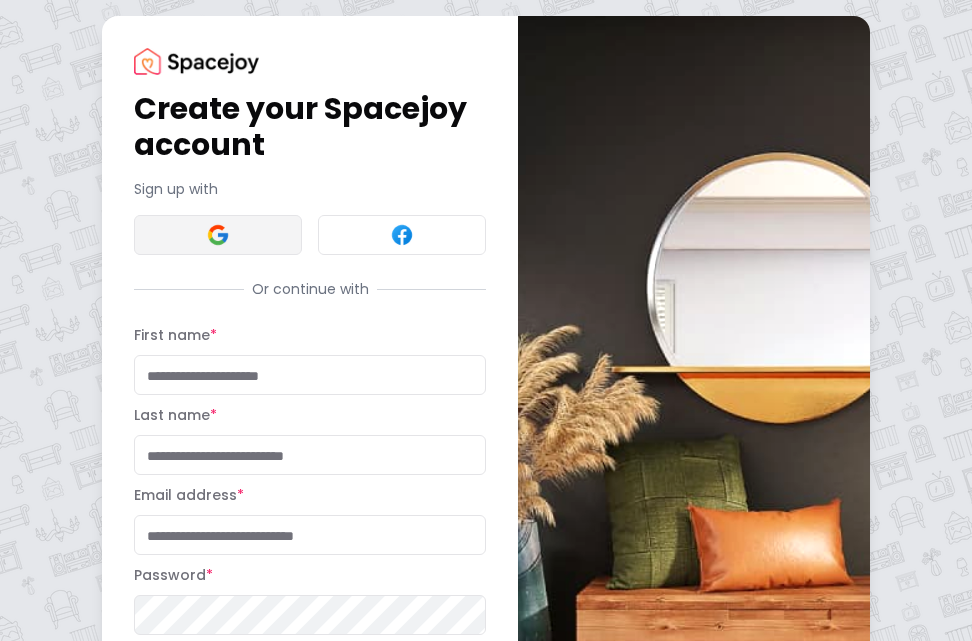click at bounding box center (218, 235) 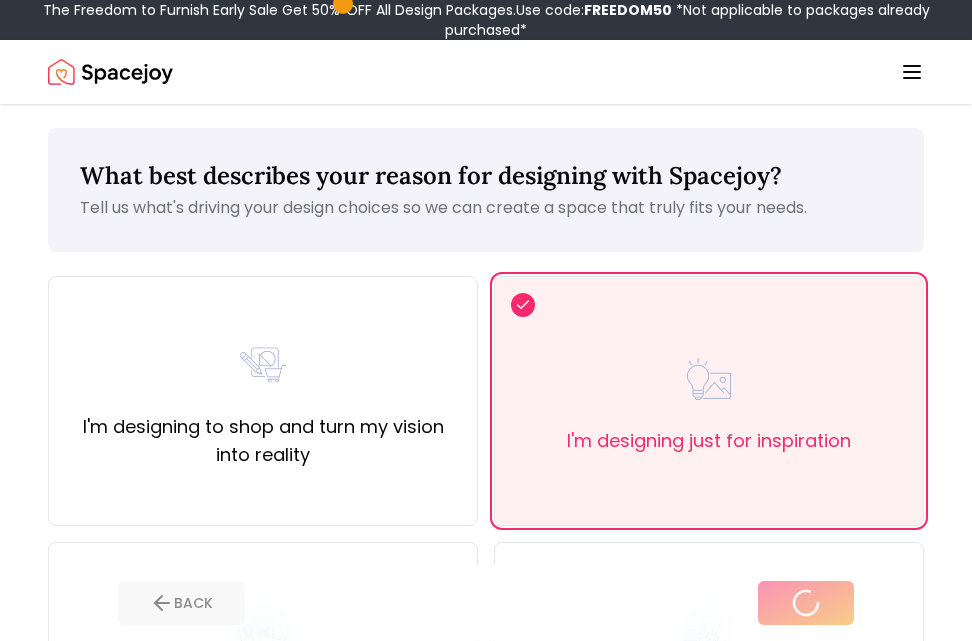 scroll, scrollTop: 0, scrollLeft: 0, axis: both 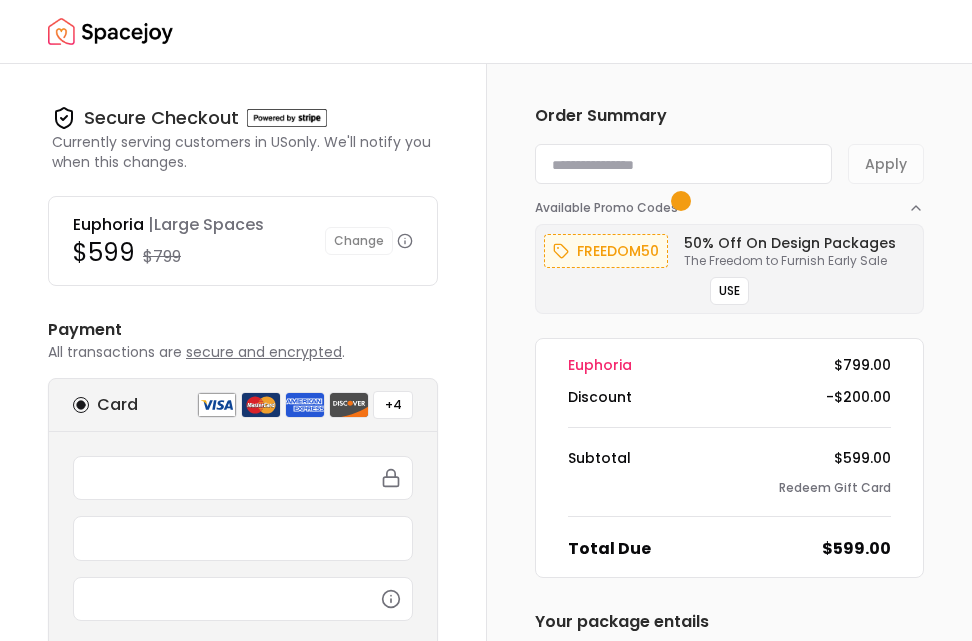 click at bounding box center (683, 164) 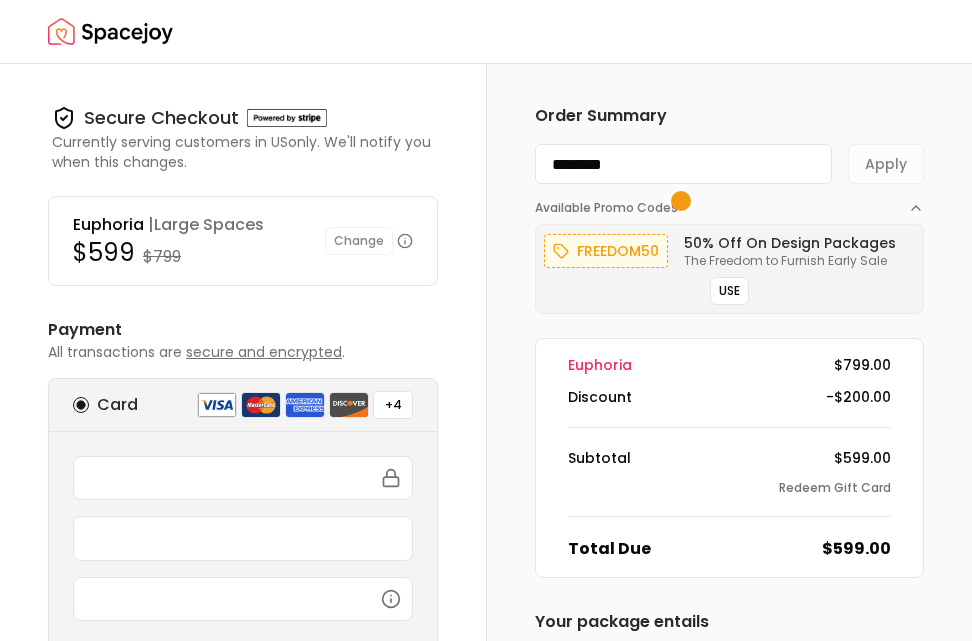 type on "********" 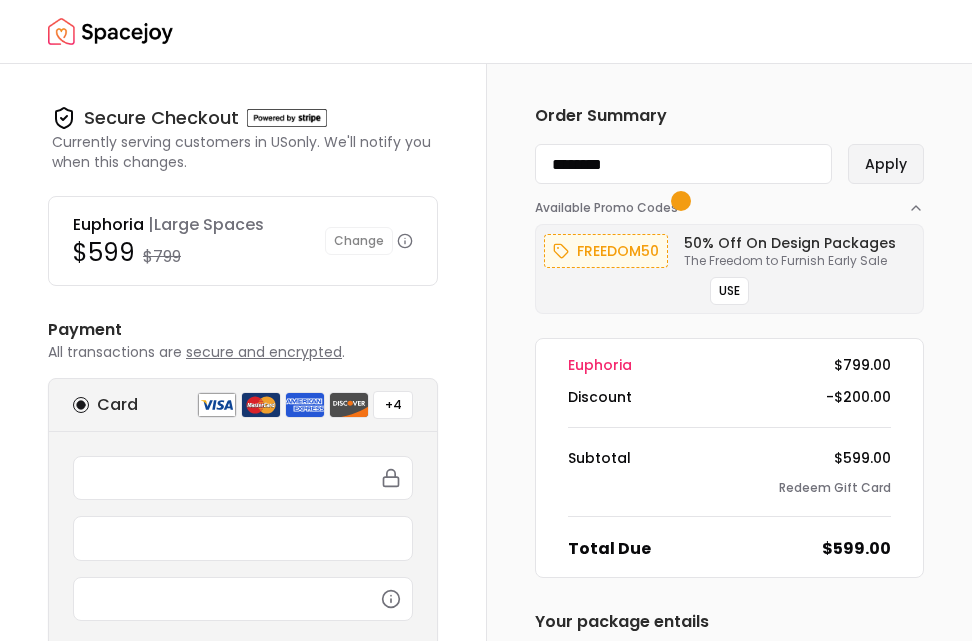 click on "Apply" at bounding box center (886, 164) 